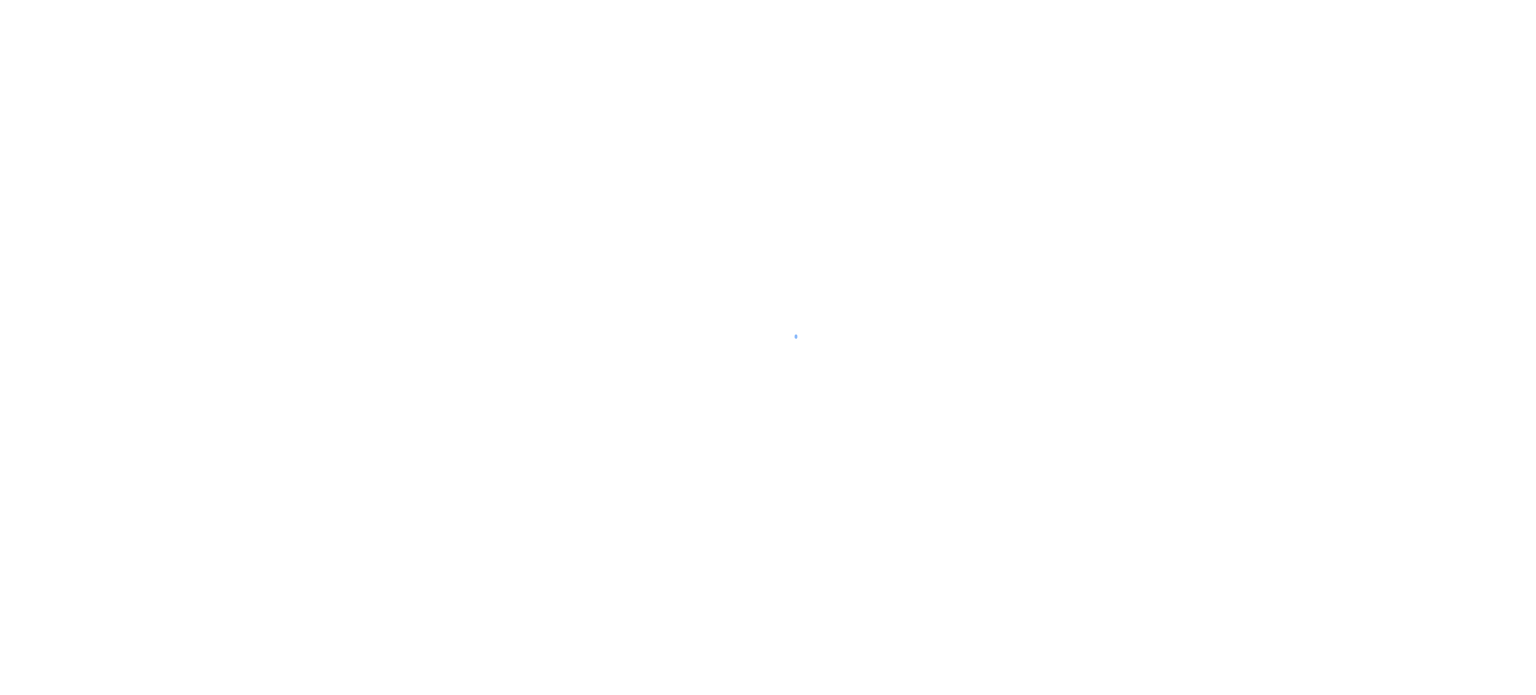 scroll, scrollTop: 0, scrollLeft: 0, axis: both 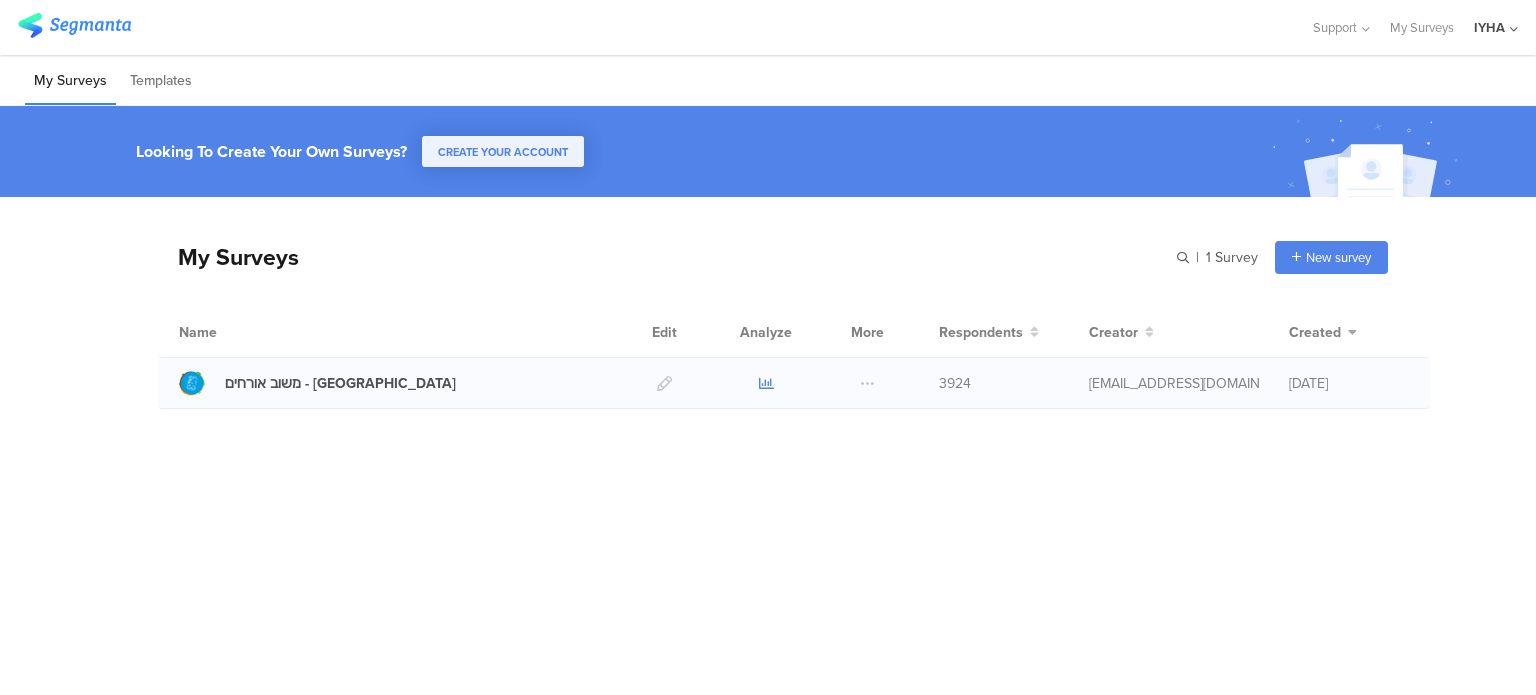 click at bounding box center (766, 383) 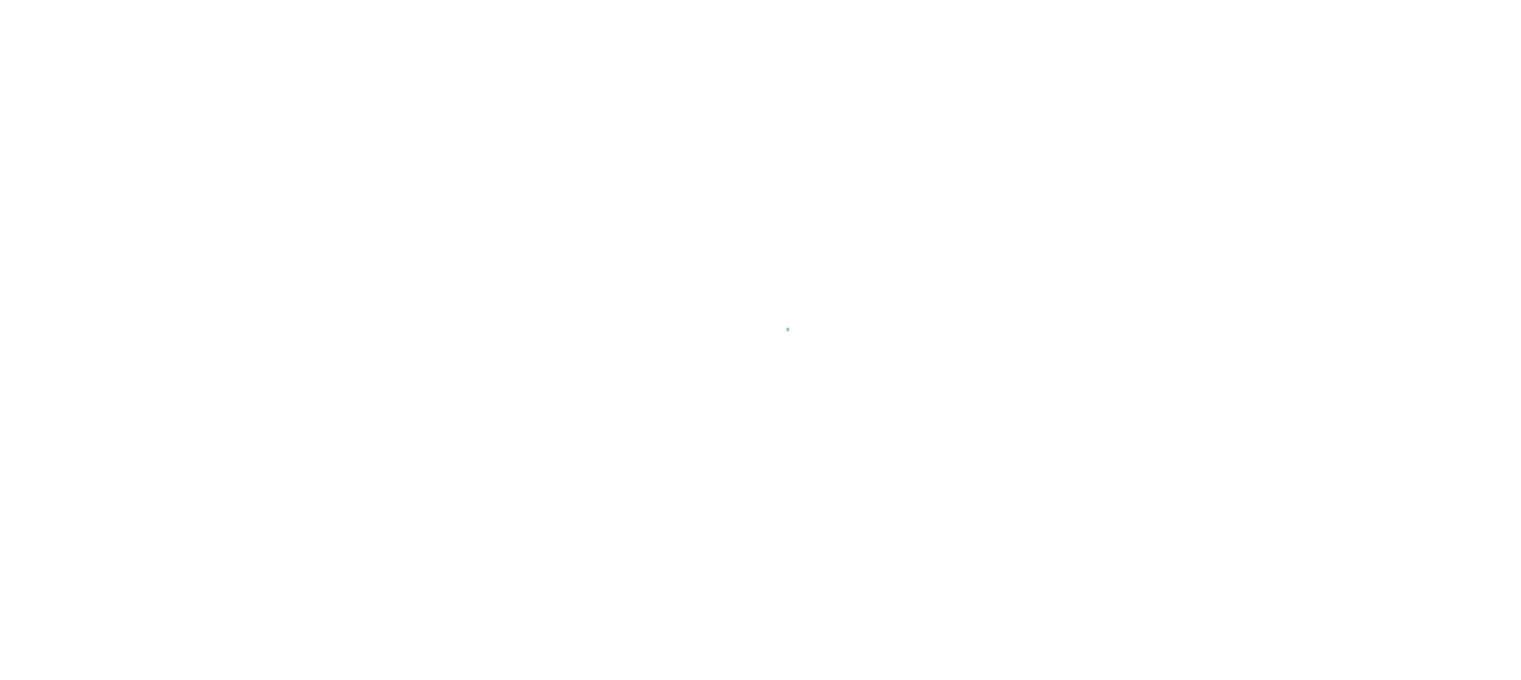 scroll, scrollTop: 0, scrollLeft: 0, axis: both 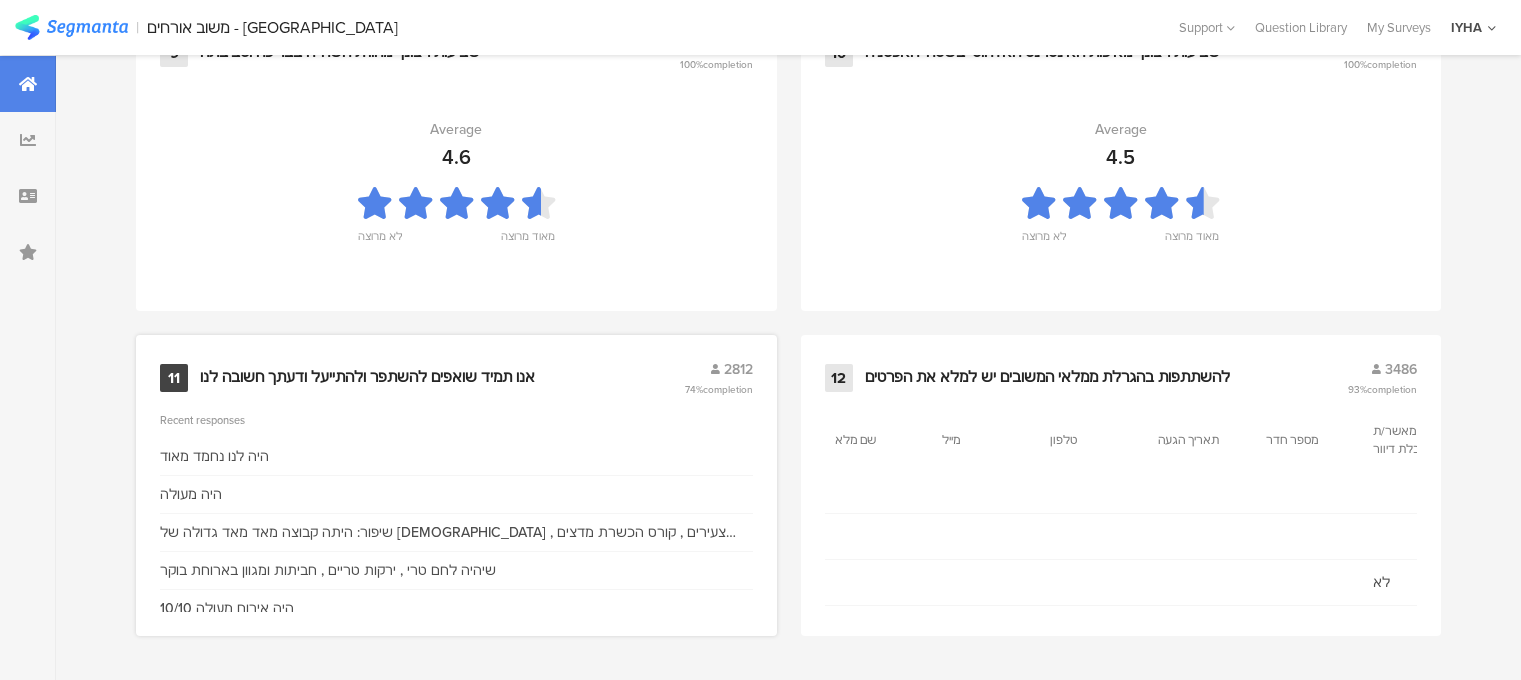 click on "אנו תמיד שואפים להשתפר ולהתייעל ודעתך חשובה לנו" at bounding box center (367, 378) 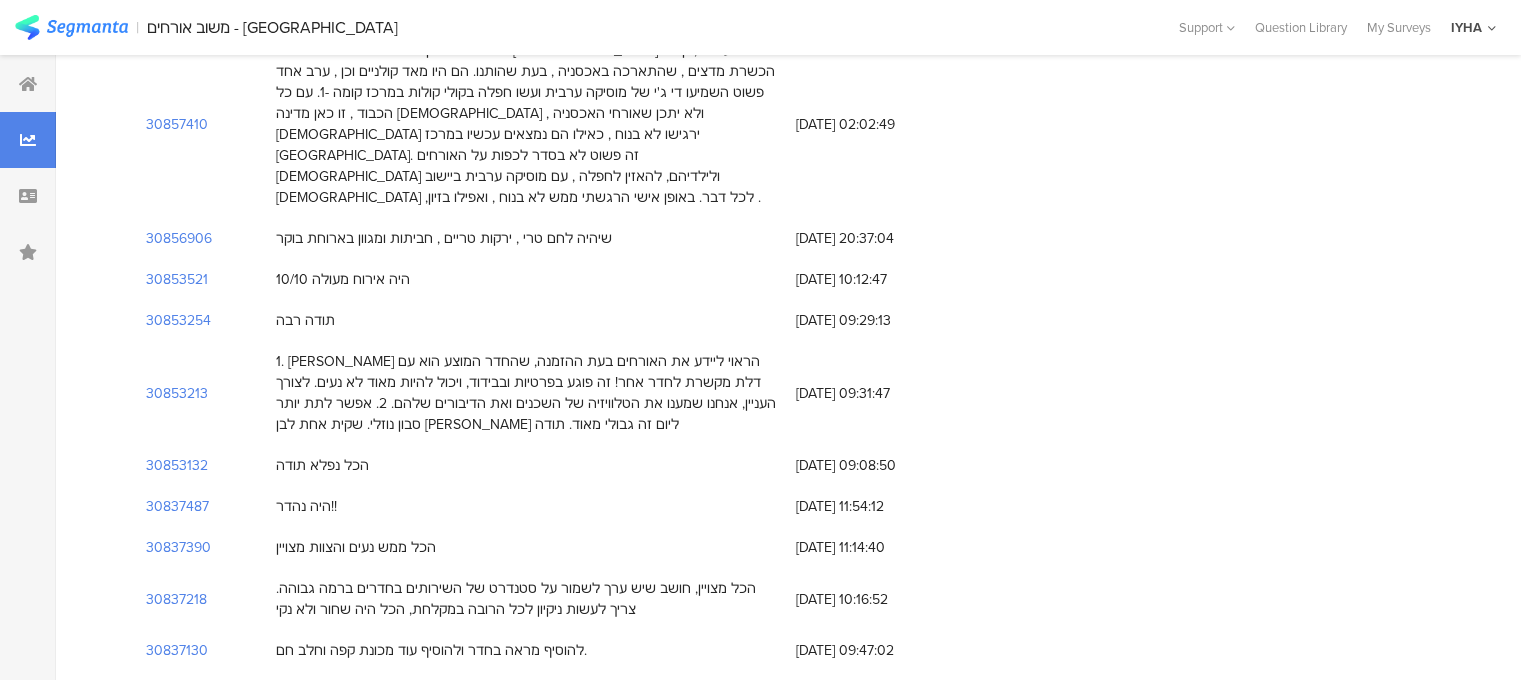 scroll, scrollTop: 0, scrollLeft: 0, axis: both 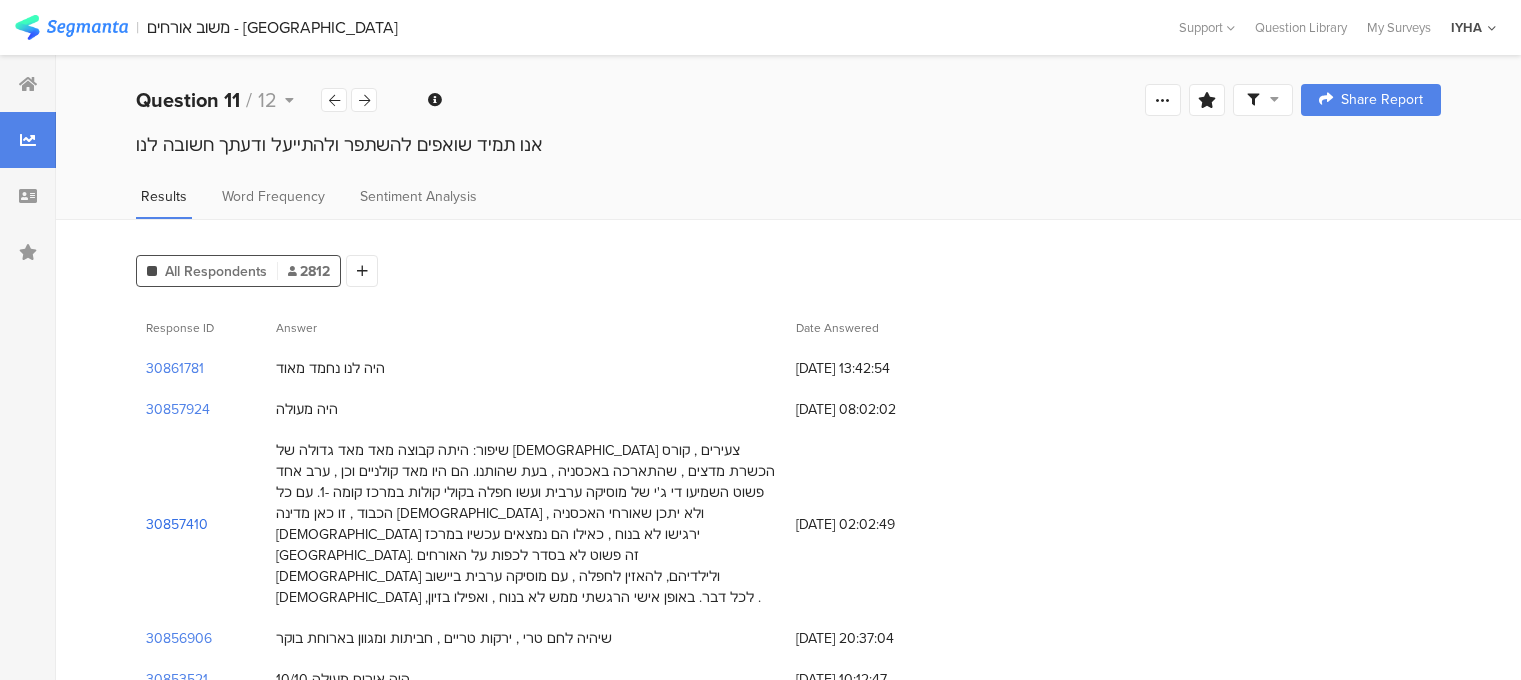 click on "30857410" at bounding box center [177, 524] 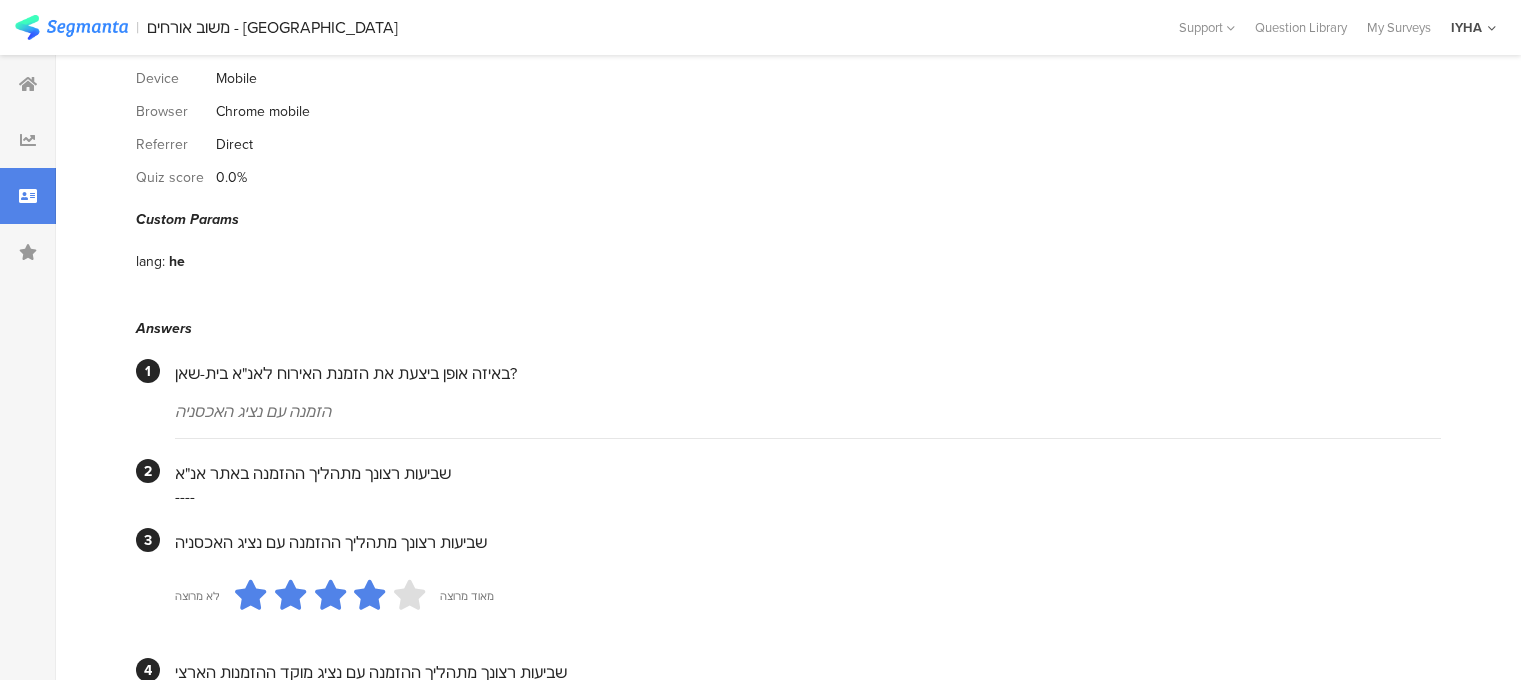 scroll, scrollTop: 0, scrollLeft: 0, axis: both 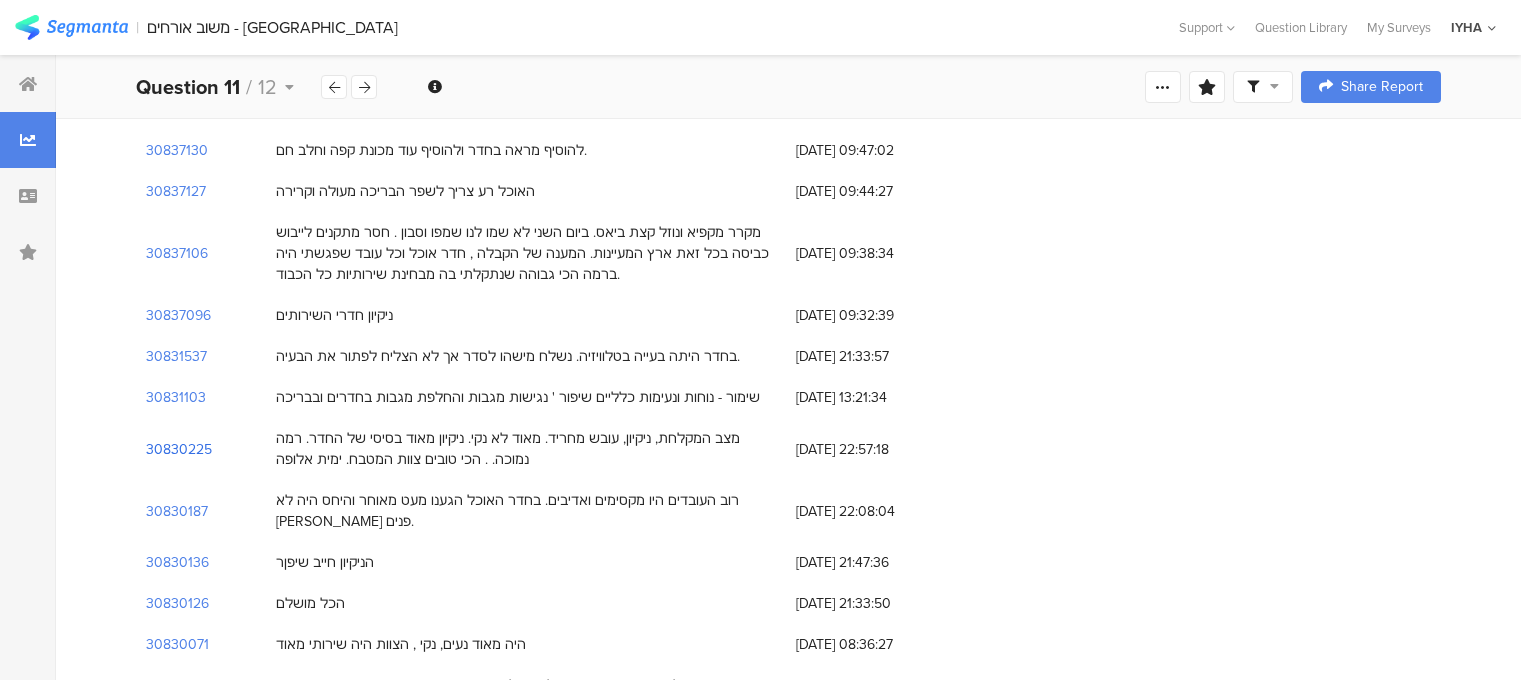 click on "30830225" at bounding box center (179, 449) 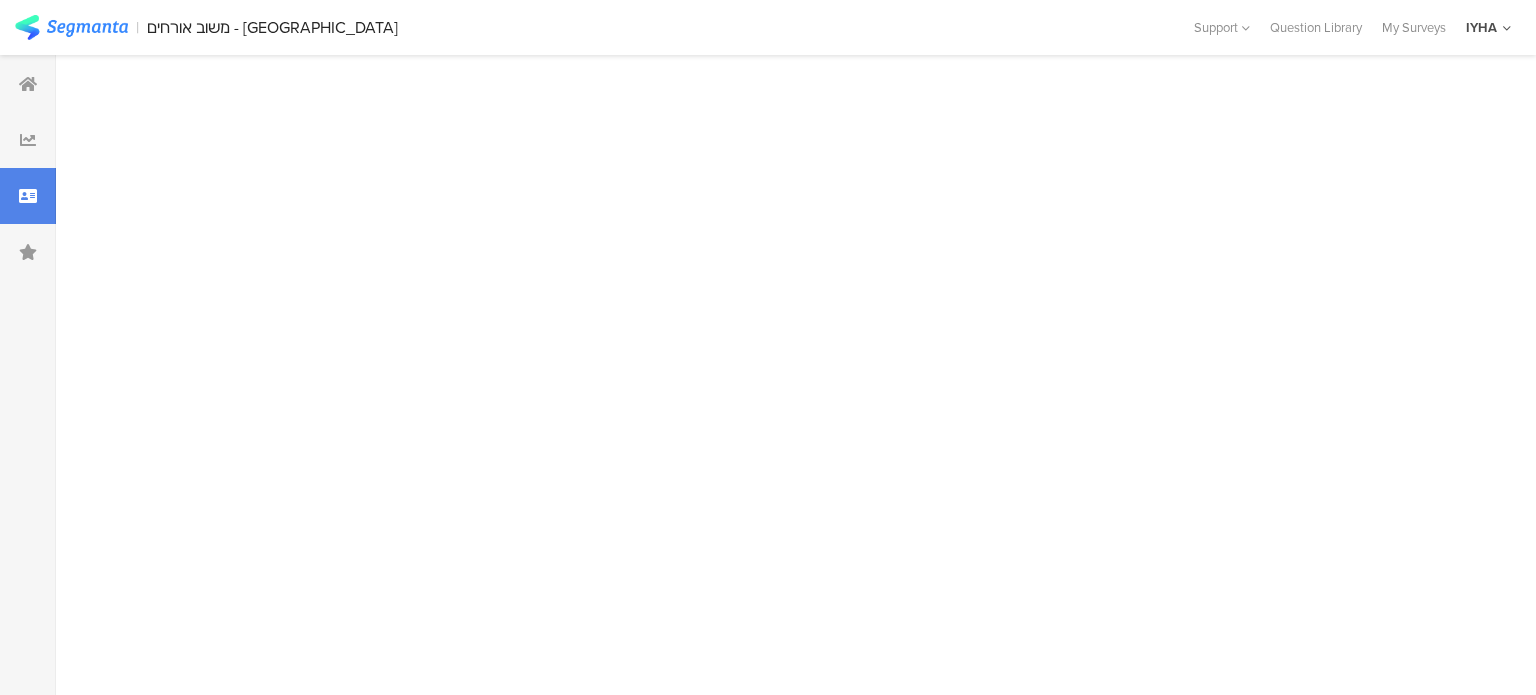 click at bounding box center (796, 375) 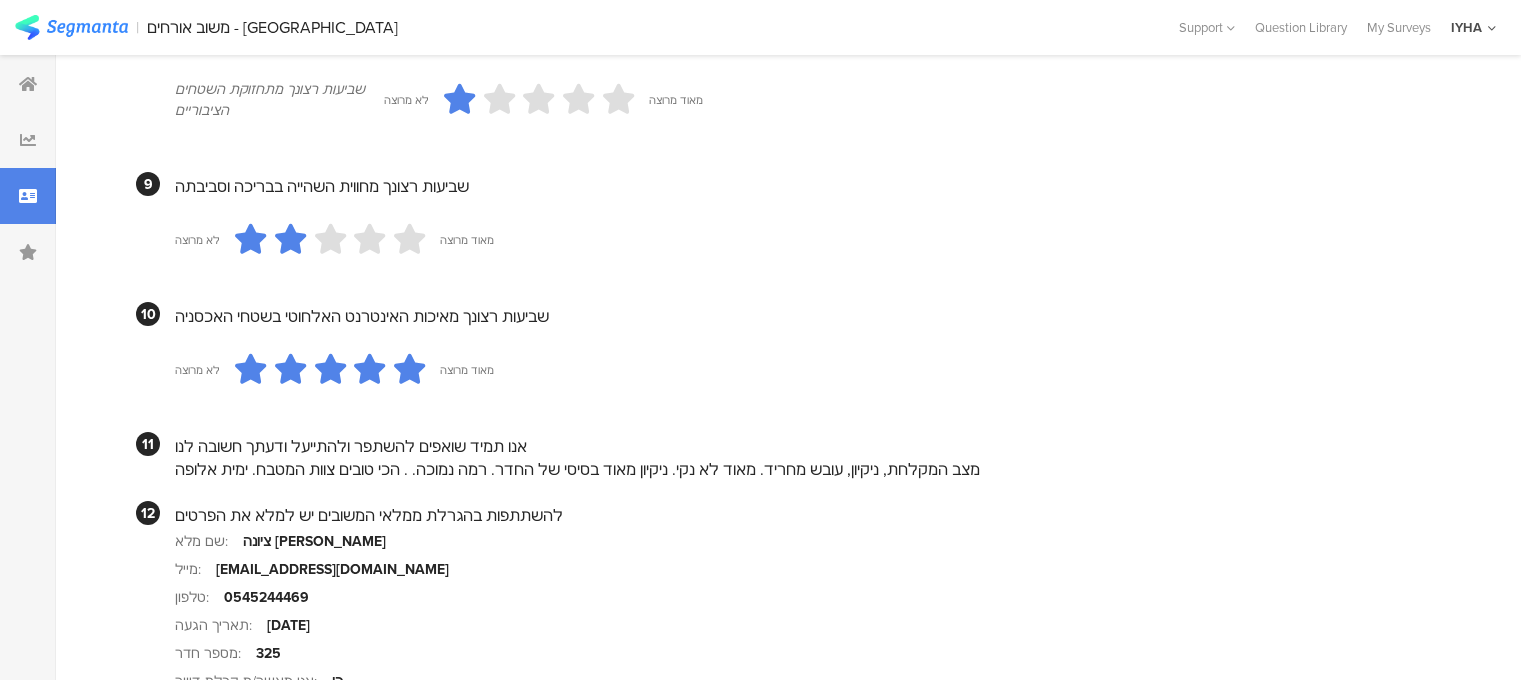 scroll, scrollTop: 1900, scrollLeft: 0, axis: vertical 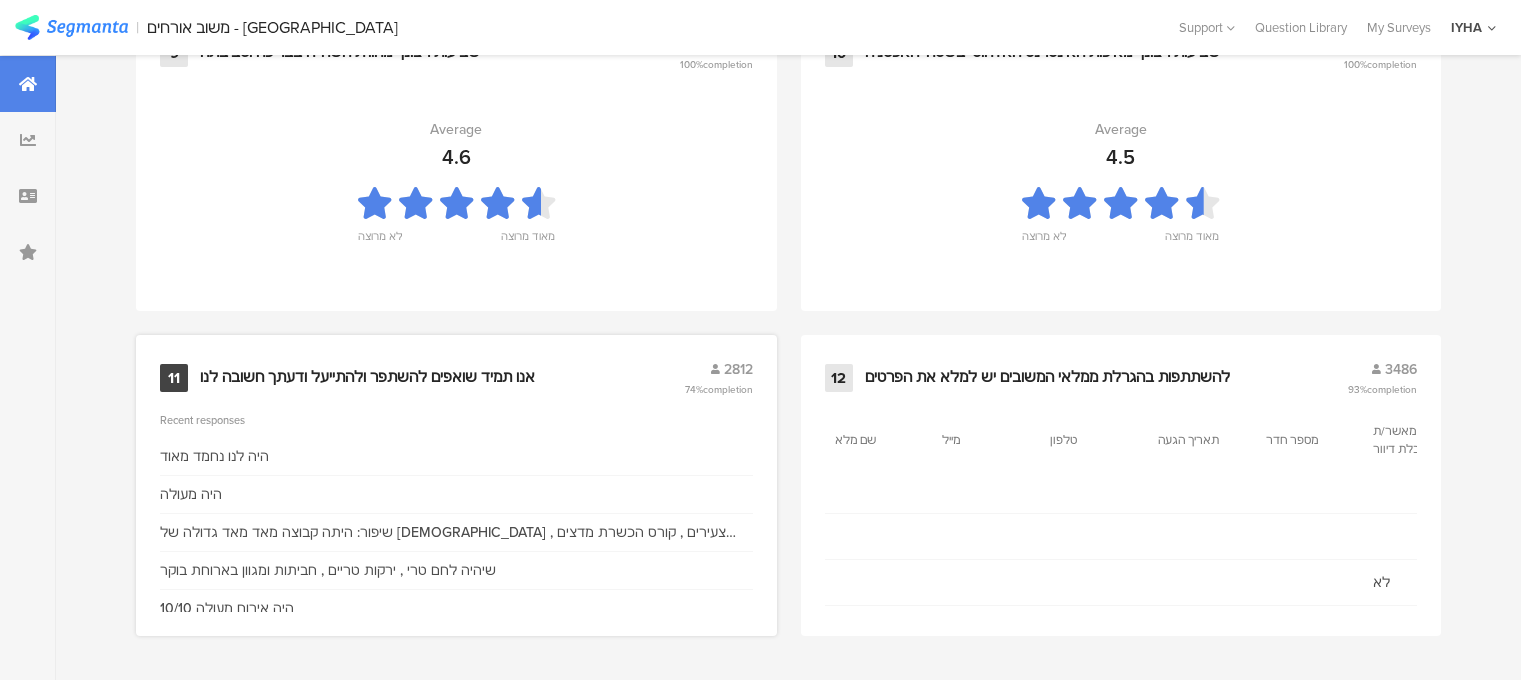 click on "אנו תמיד שואפים להשתפר ולהתייעל ודעתך חשובה לנו" at bounding box center [367, 378] 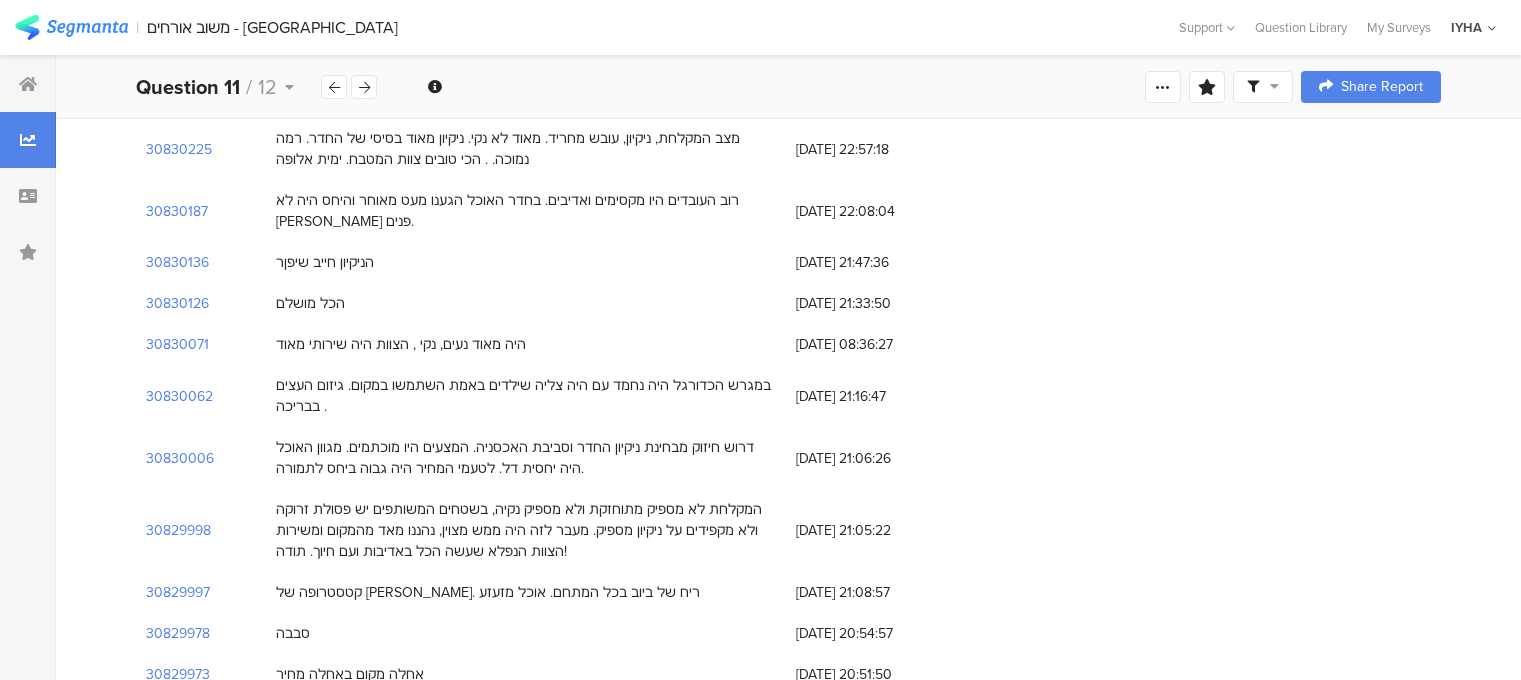 scroll, scrollTop: 1500, scrollLeft: 0, axis: vertical 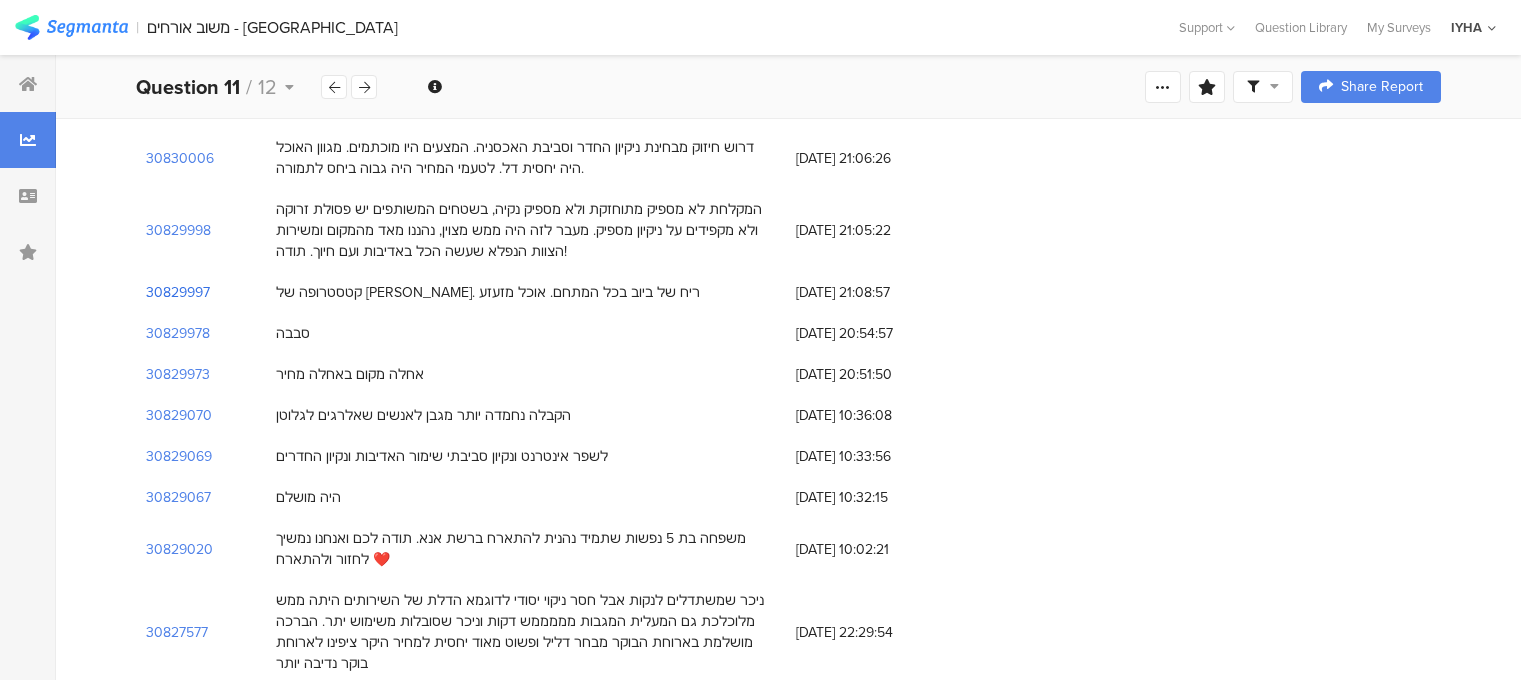 click on "30829997" at bounding box center [178, 292] 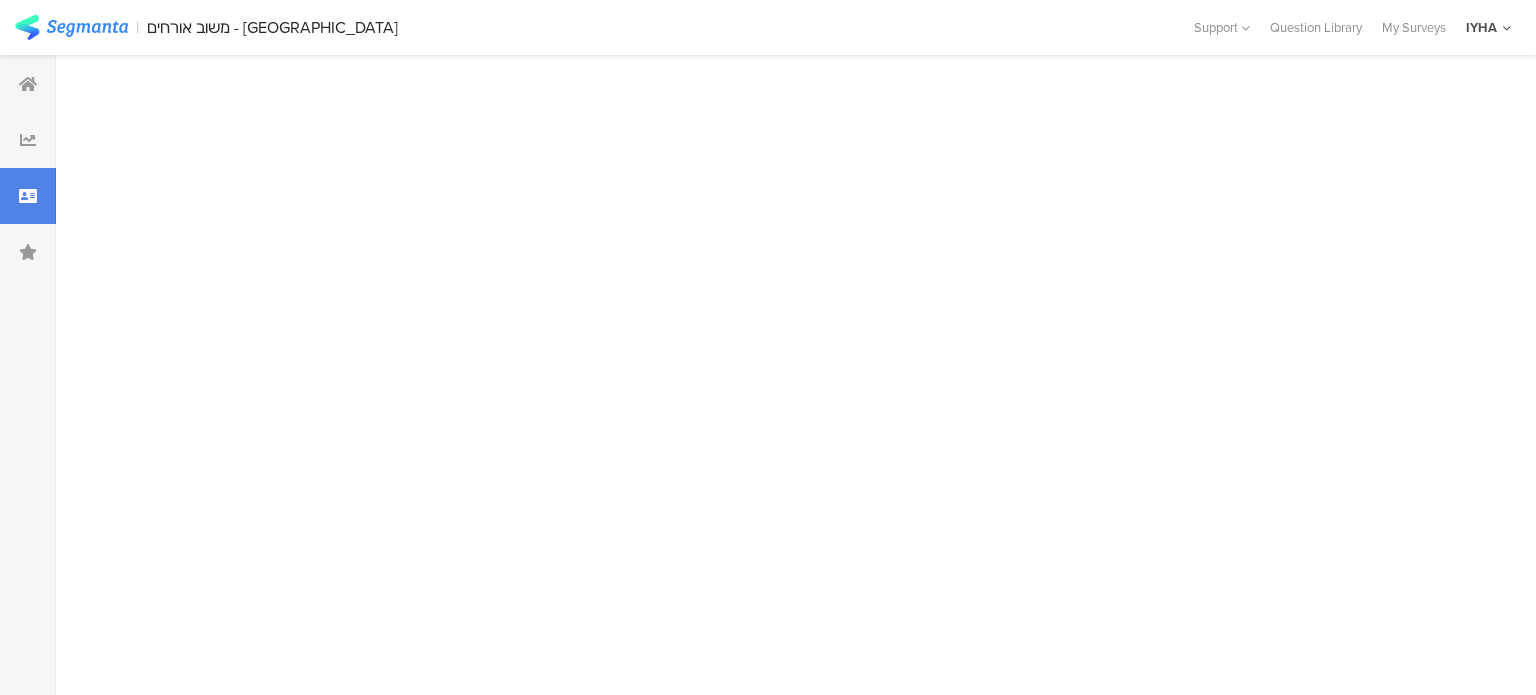 click at bounding box center (796, 375) 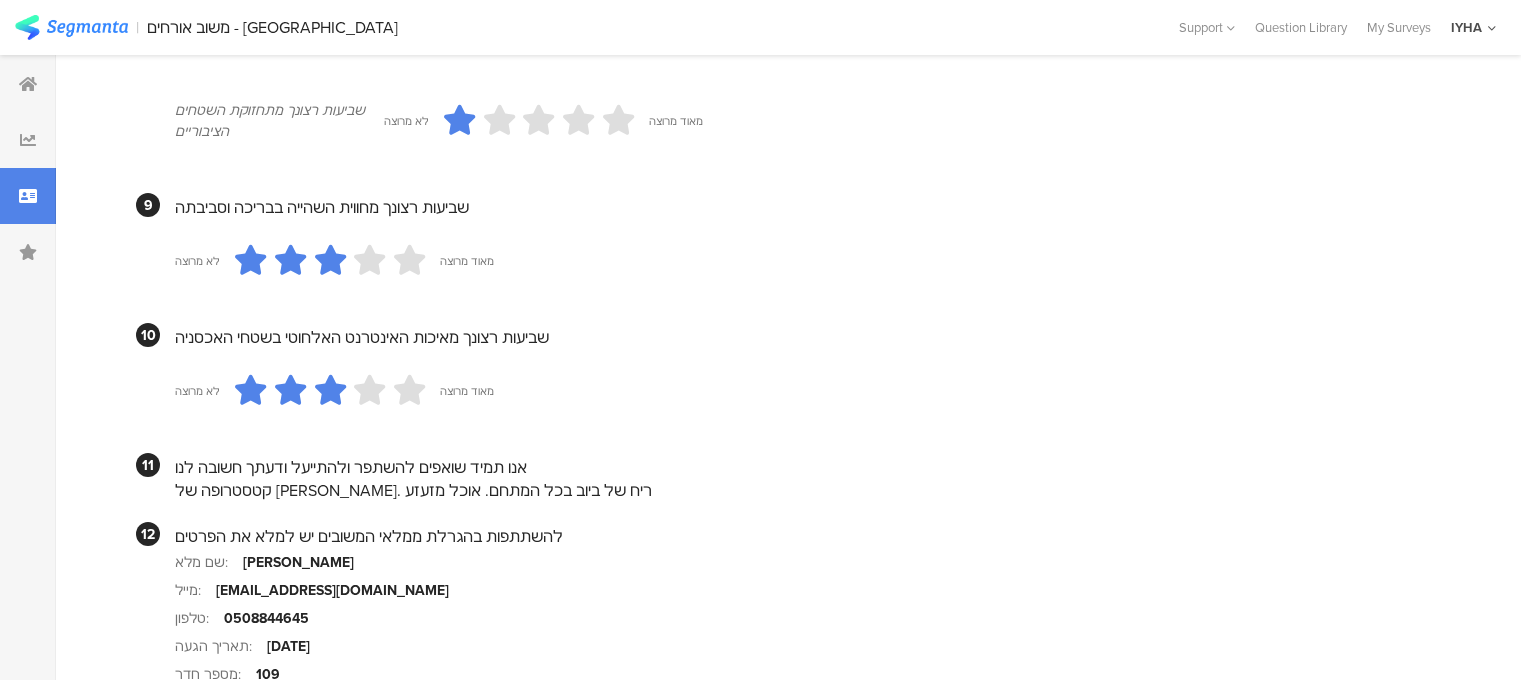 scroll, scrollTop: 1962, scrollLeft: 0, axis: vertical 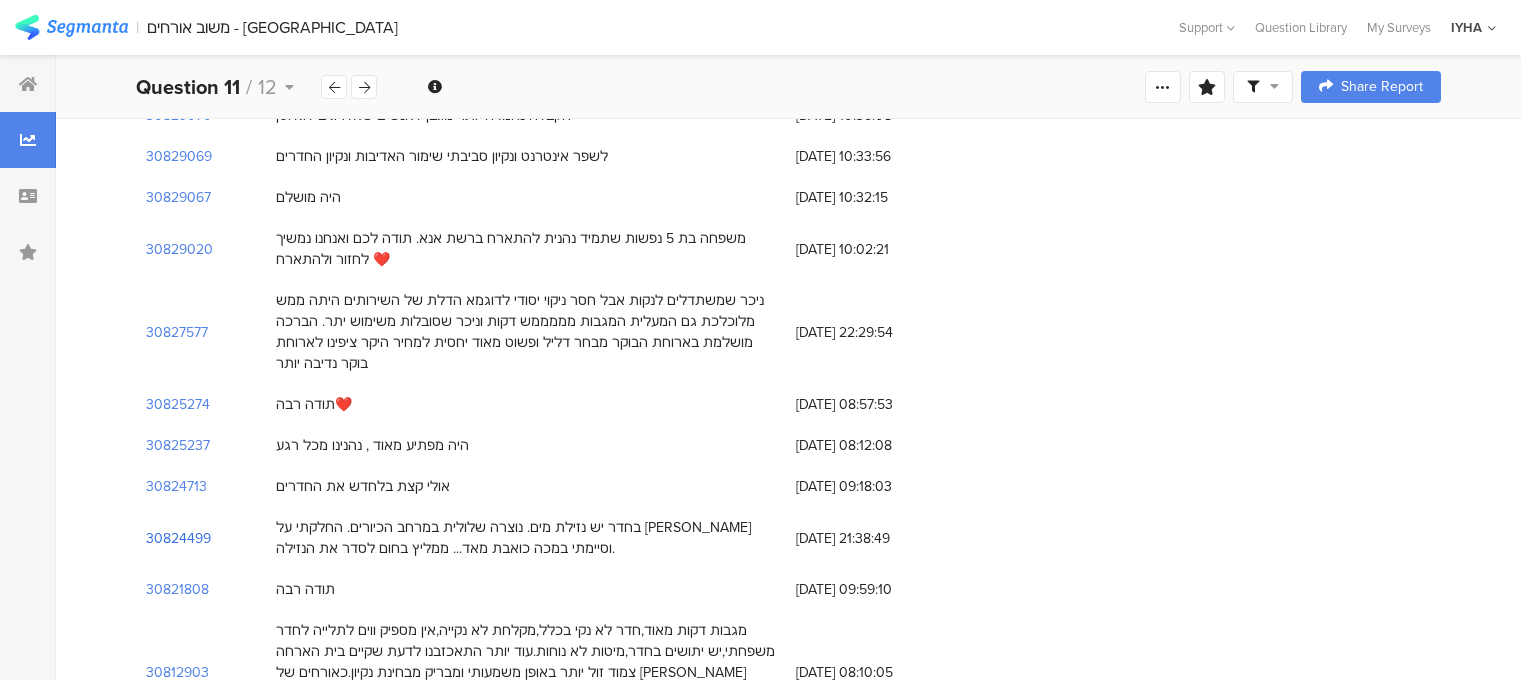 click on "30824499" at bounding box center [178, 538] 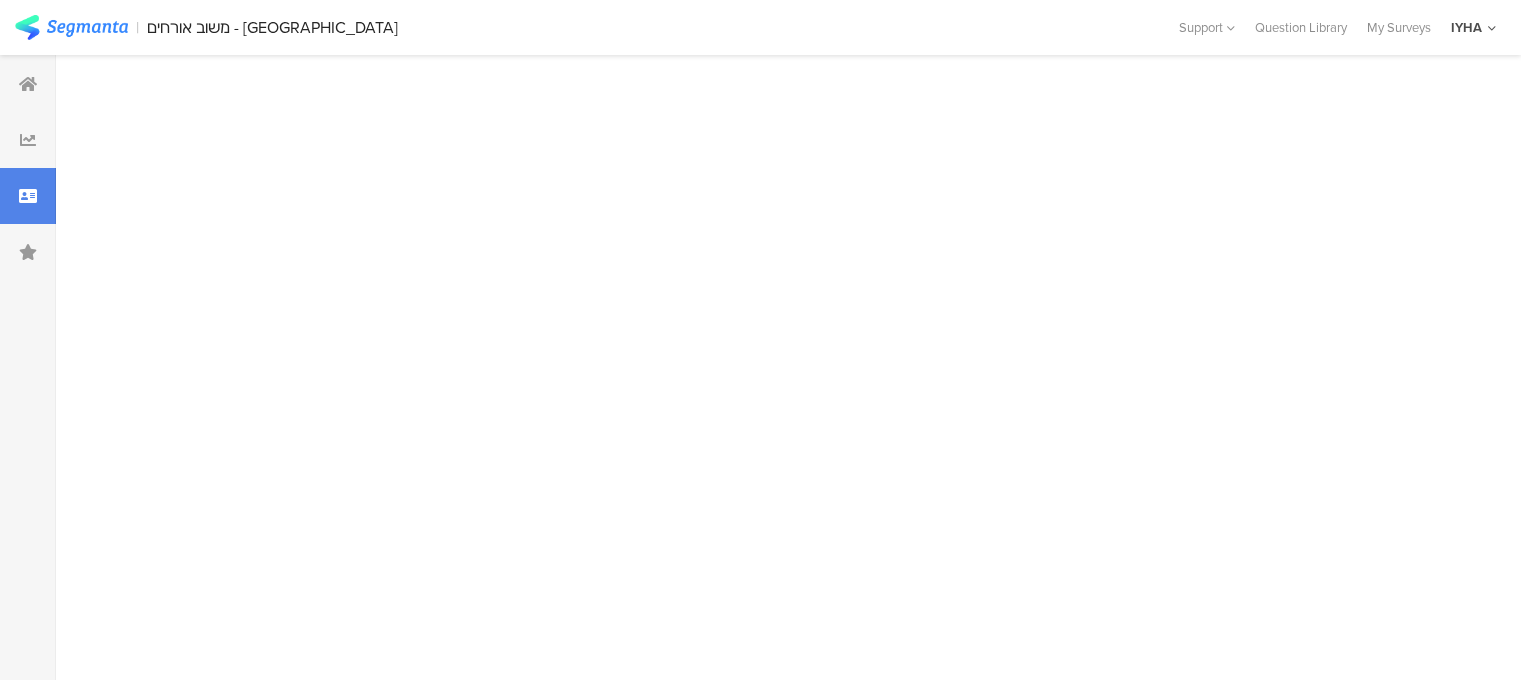 scroll, scrollTop: 0, scrollLeft: 0, axis: both 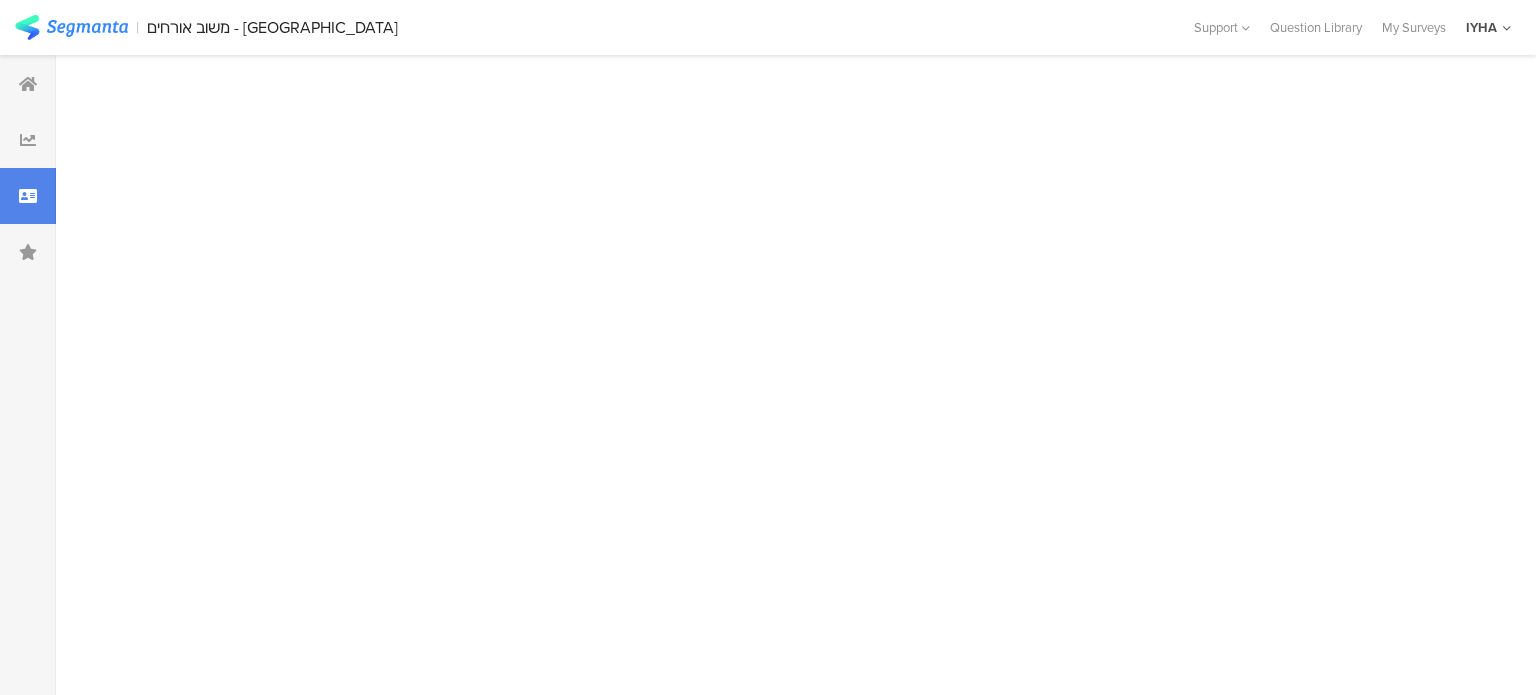 click at bounding box center [796, 375] 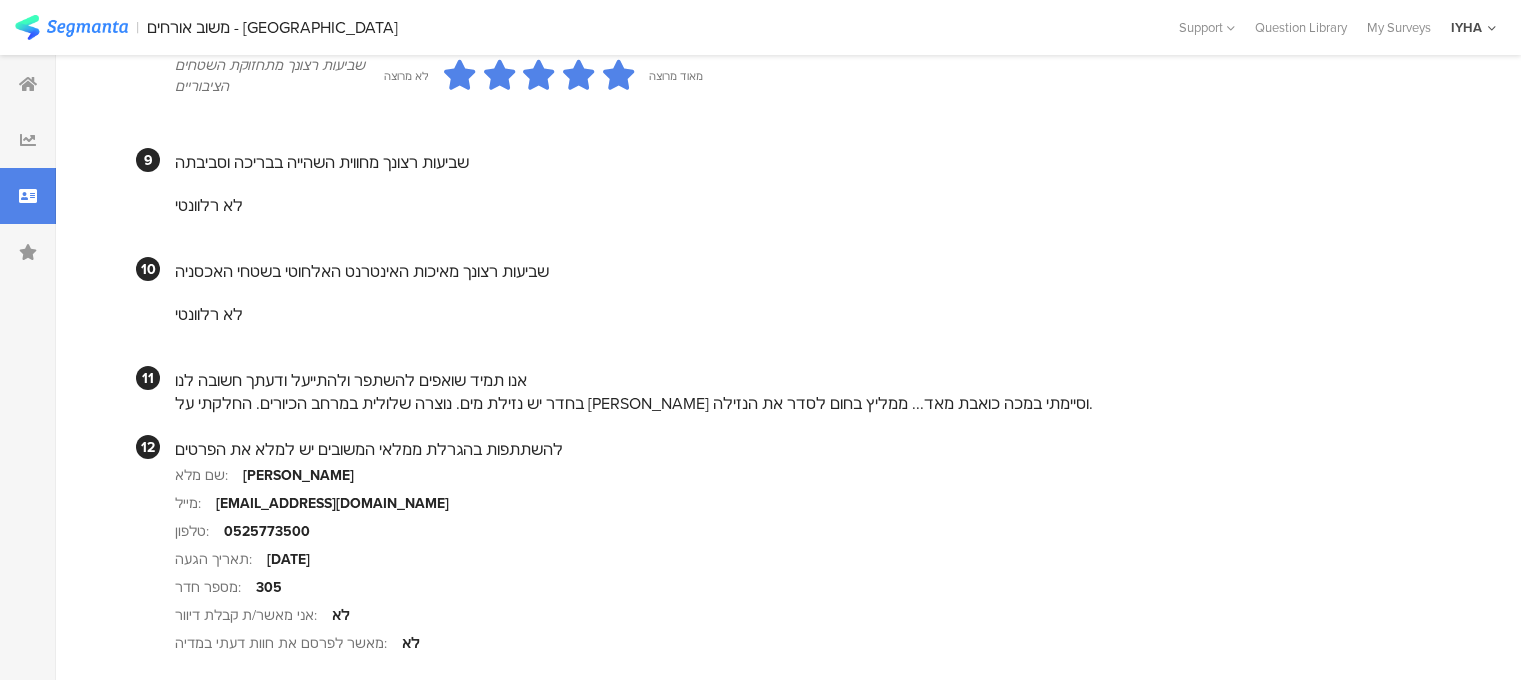 scroll, scrollTop: 1803, scrollLeft: 0, axis: vertical 